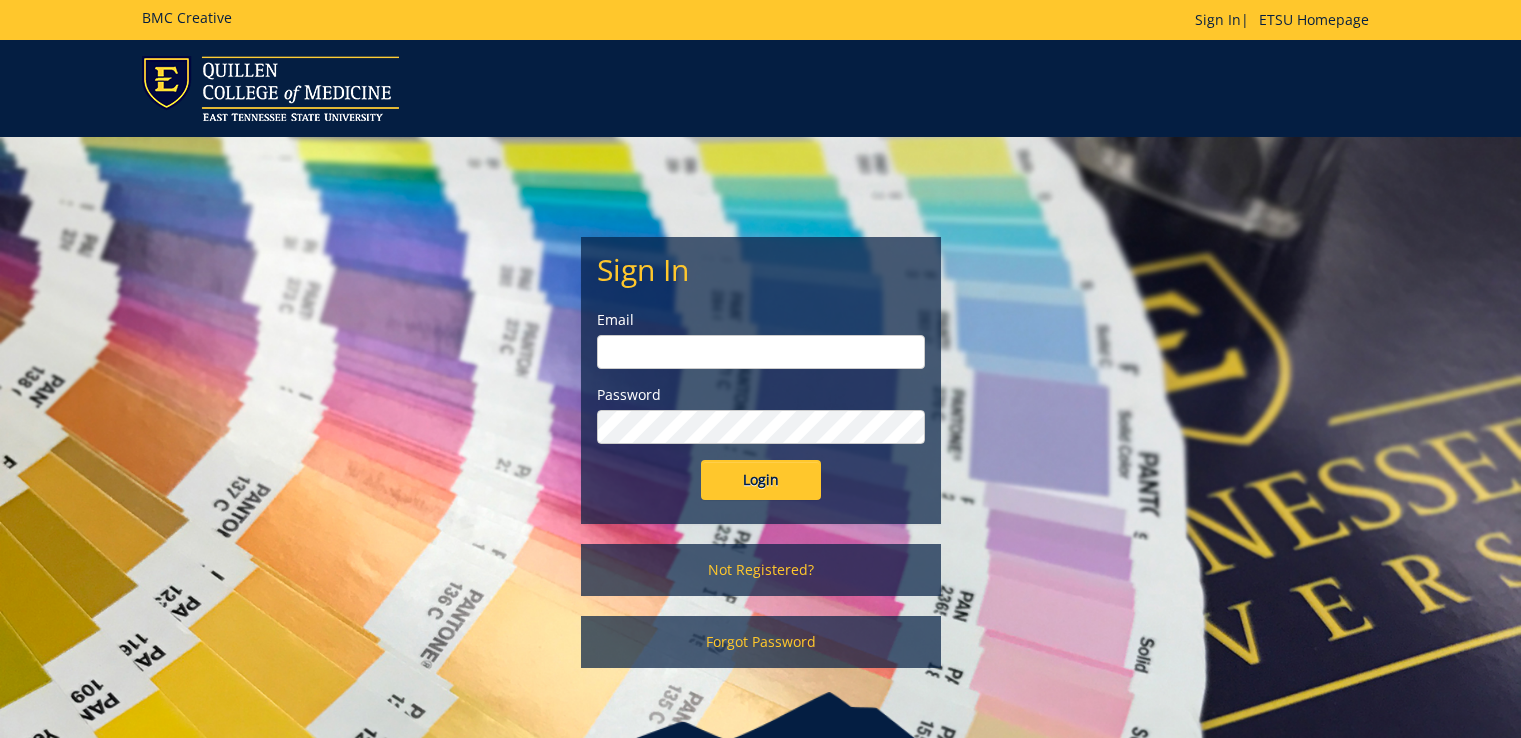 scroll, scrollTop: 0, scrollLeft: 0, axis: both 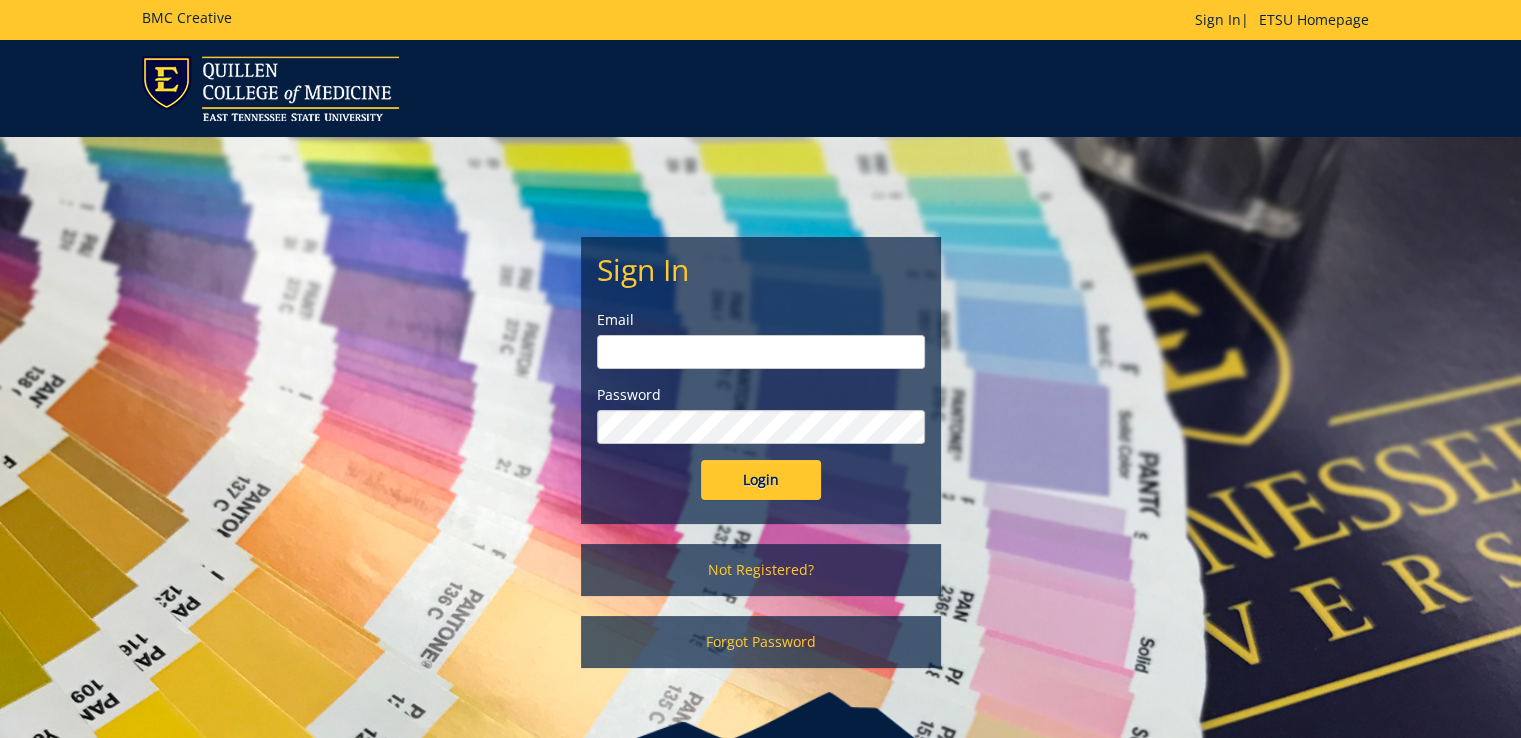 type on "[EMAIL_ADDRESS][DOMAIN_NAME]" 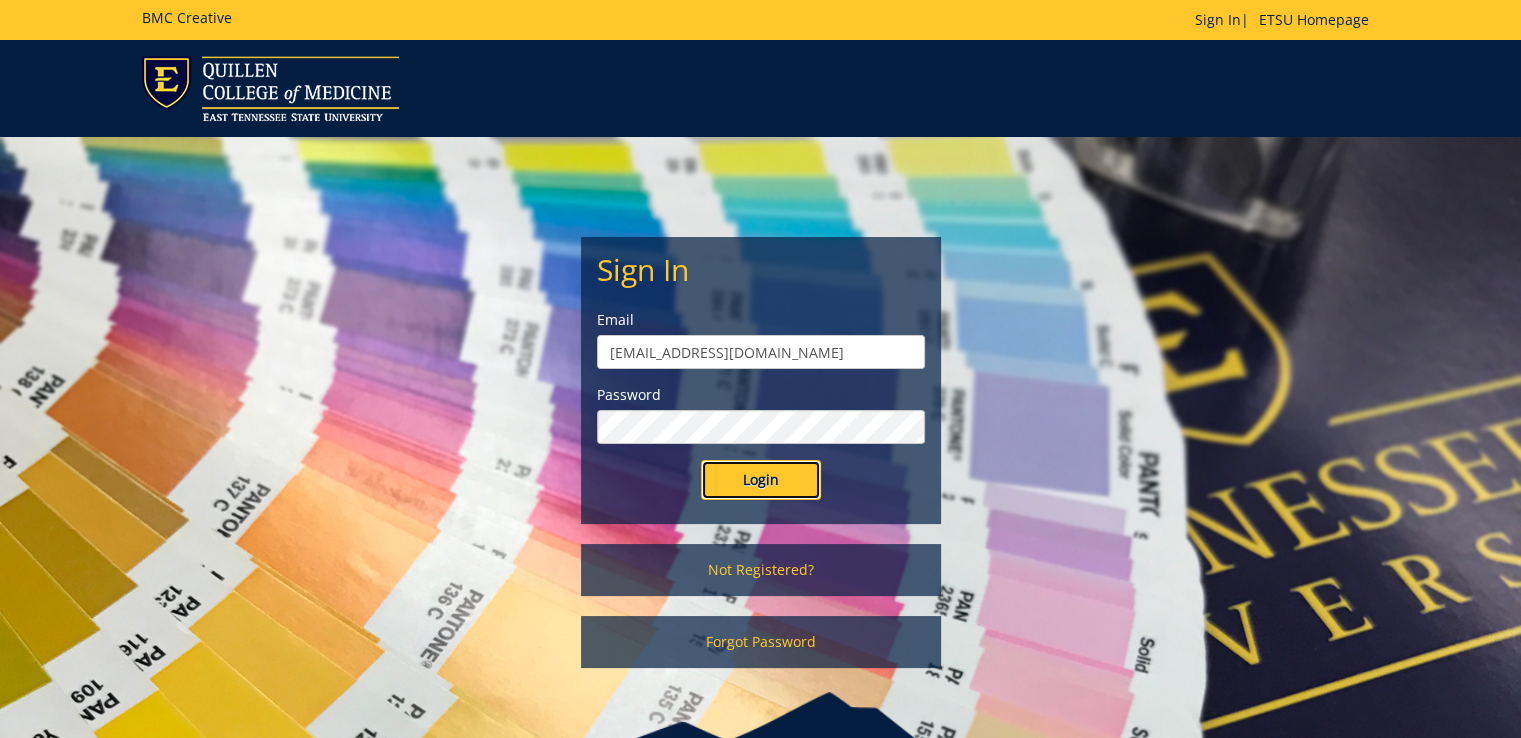 click on "Login" at bounding box center (761, 480) 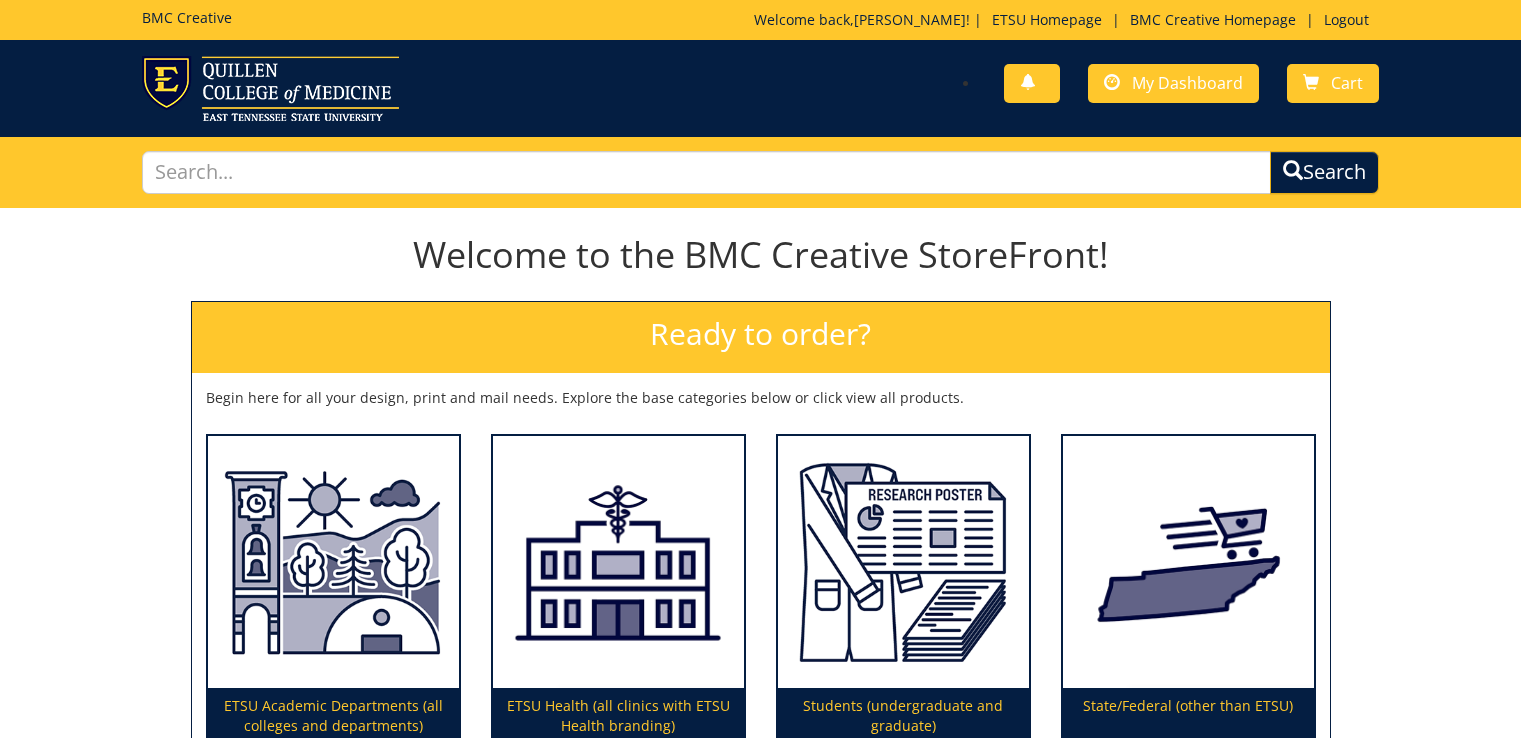 scroll, scrollTop: 0, scrollLeft: 0, axis: both 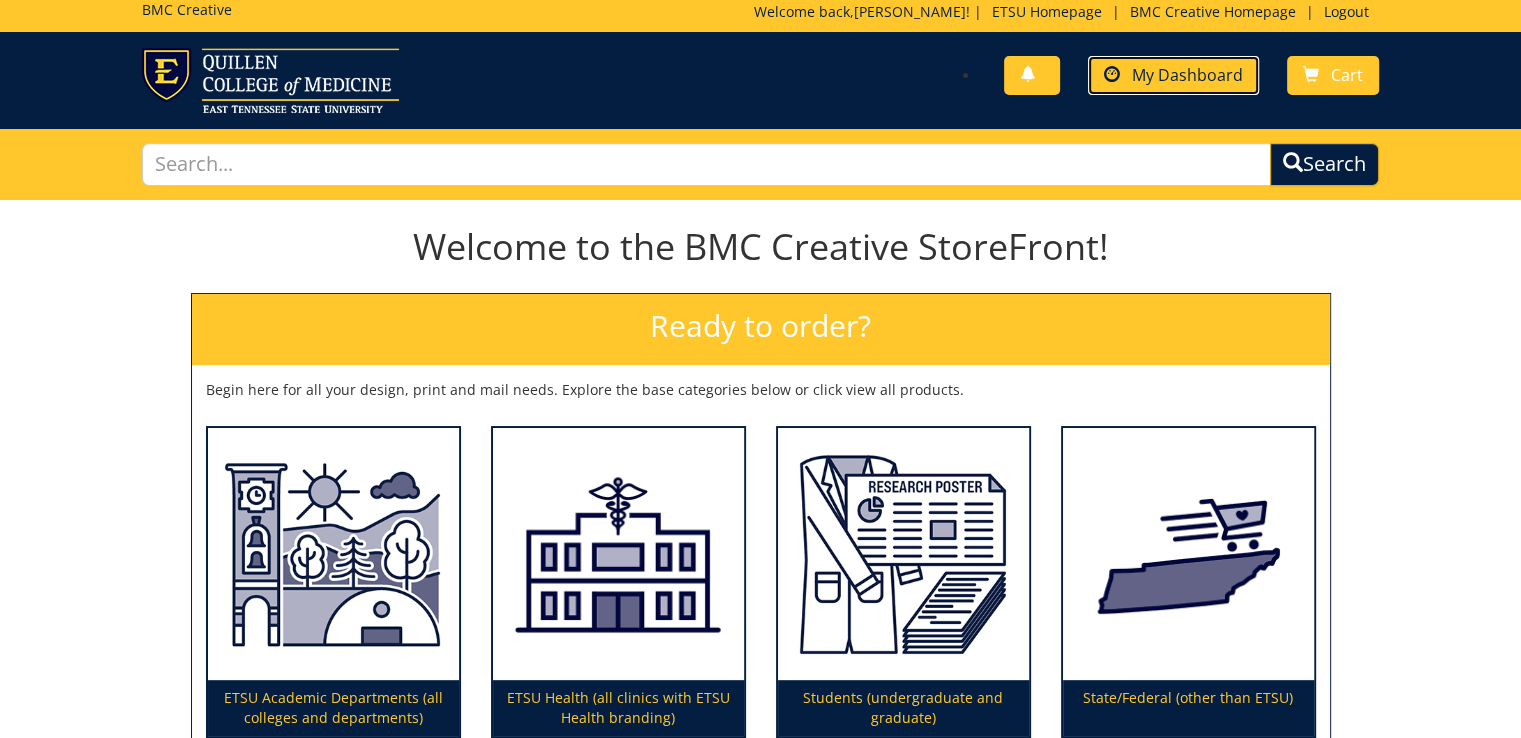click on "My Dashboard" at bounding box center [1187, 75] 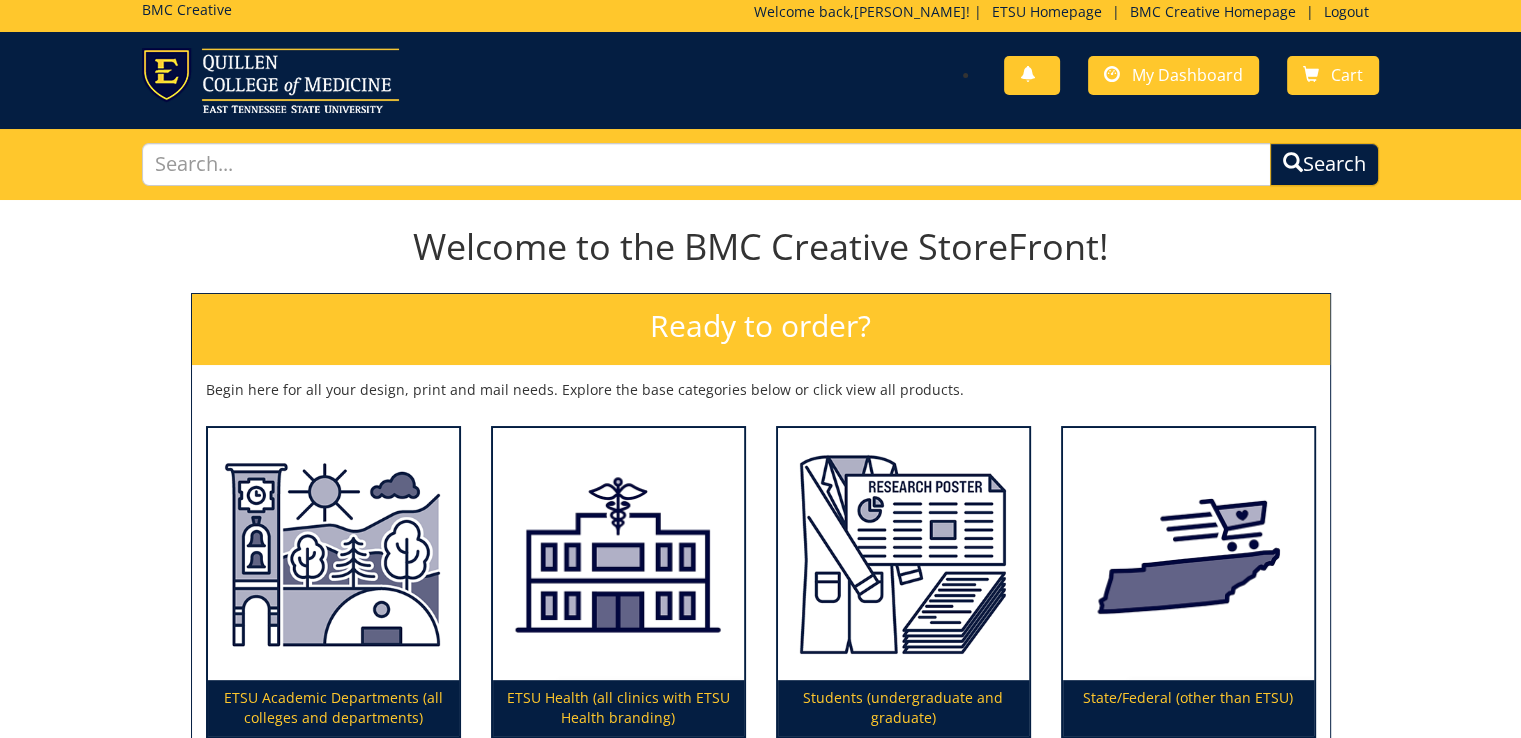 scroll, scrollTop: 278, scrollLeft: 0, axis: vertical 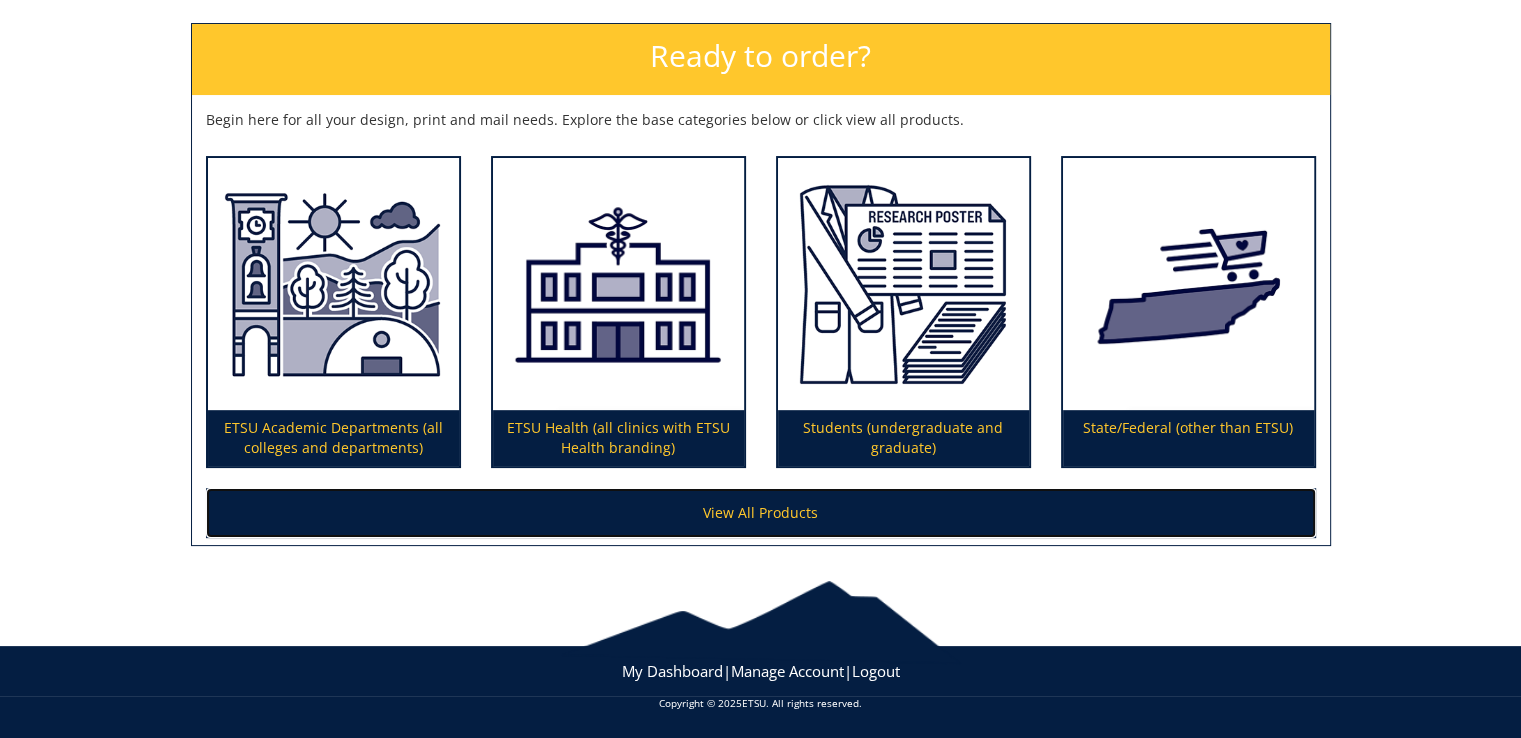 click on "View All Products" at bounding box center [761, 513] 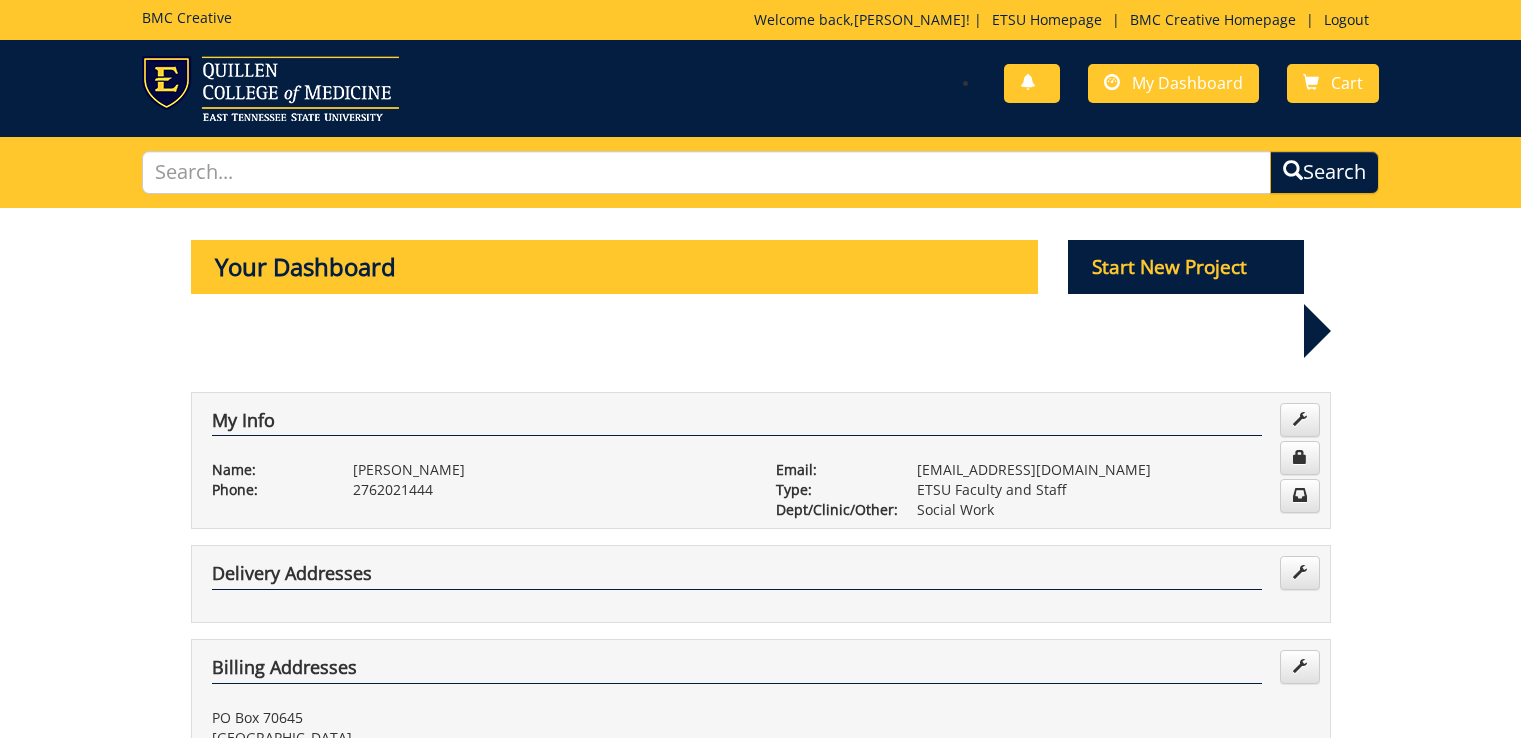 scroll, scrollTop: 0, scrollLeft: 0, axis: both 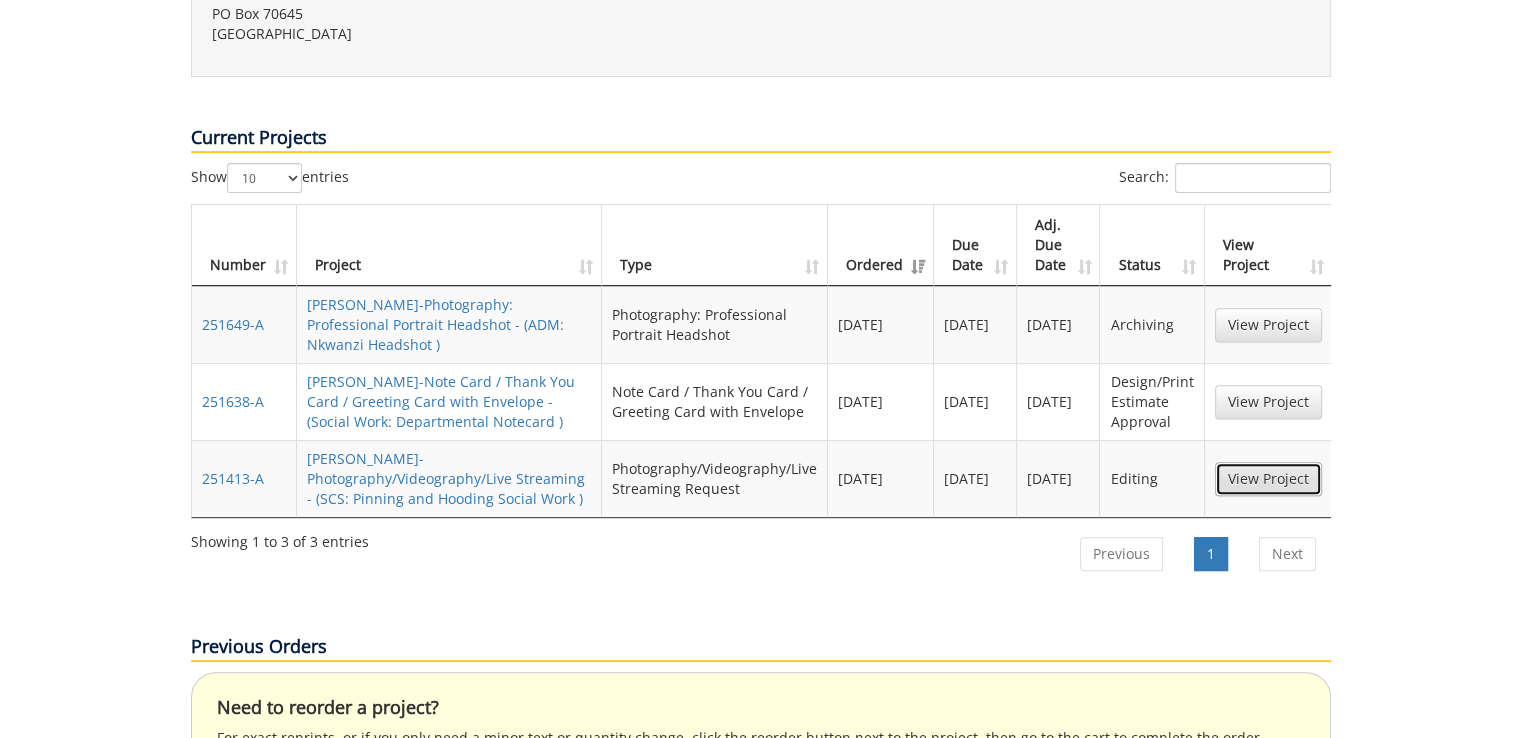 click on "View Project" at bounding box center (1268, 479) 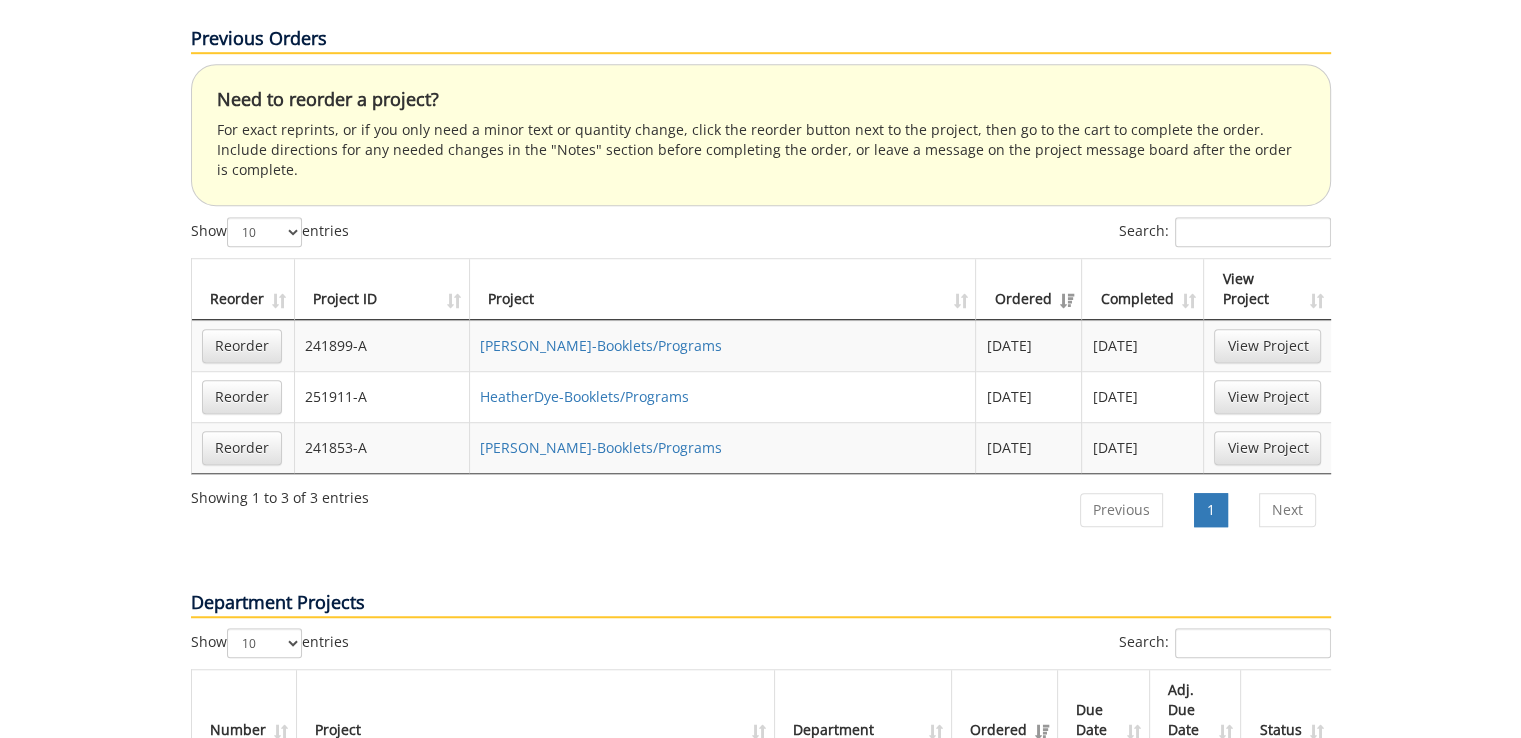 scroll, scrollTop: 1316, scrollLeft: 0, axis: vertical 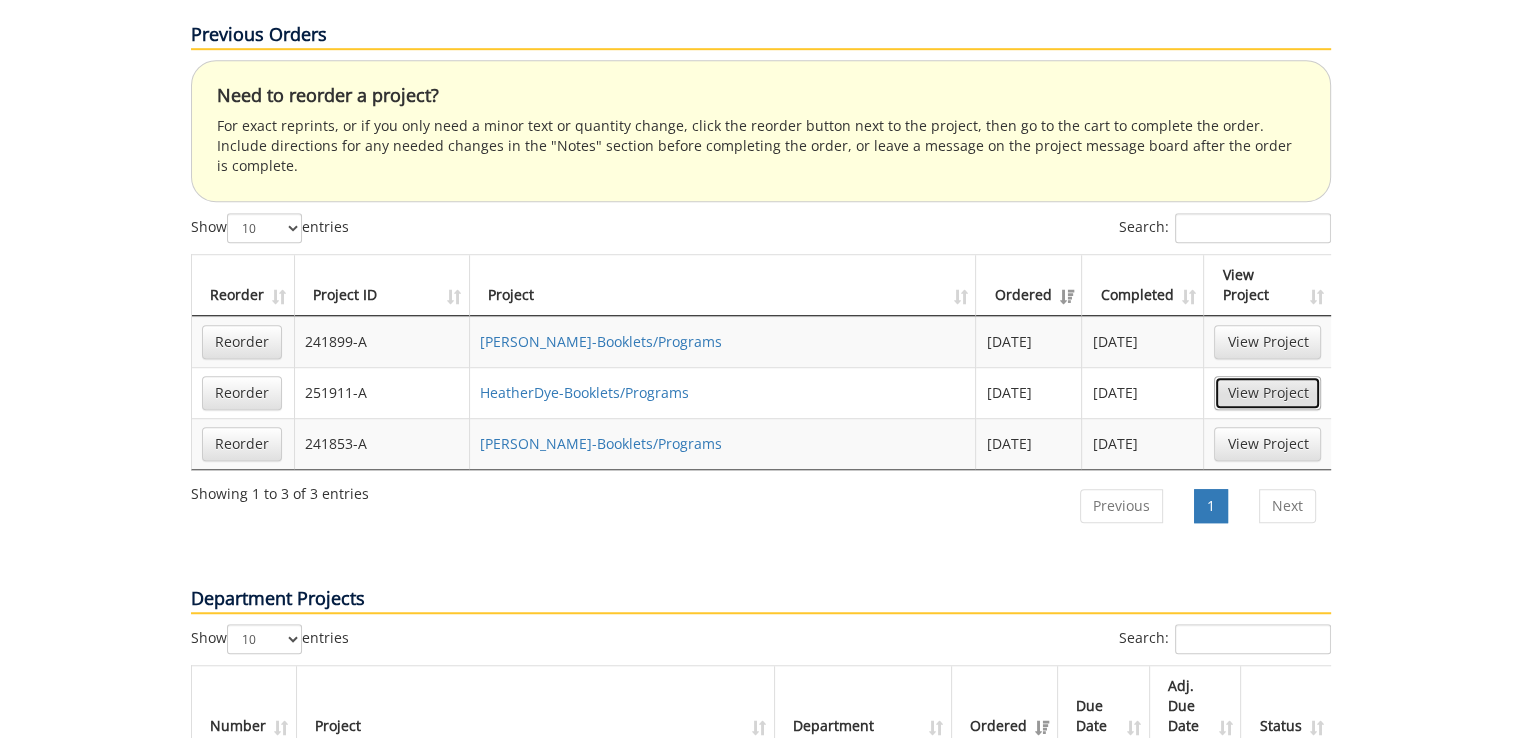 click on "View Project" at bounding box center [1267, 393] 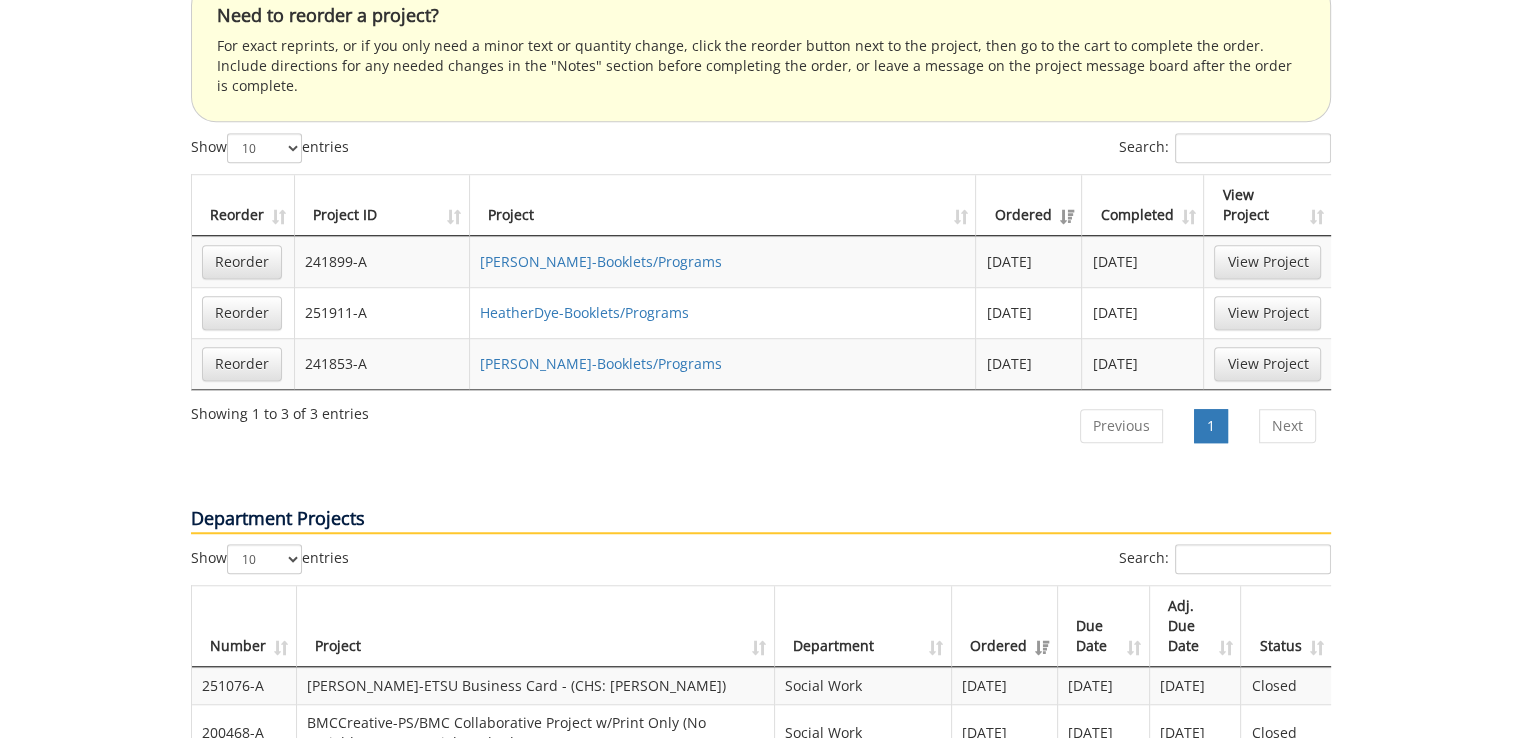 scroll, scrollTop: 1386, scrollLeft: 0, axis: vertical 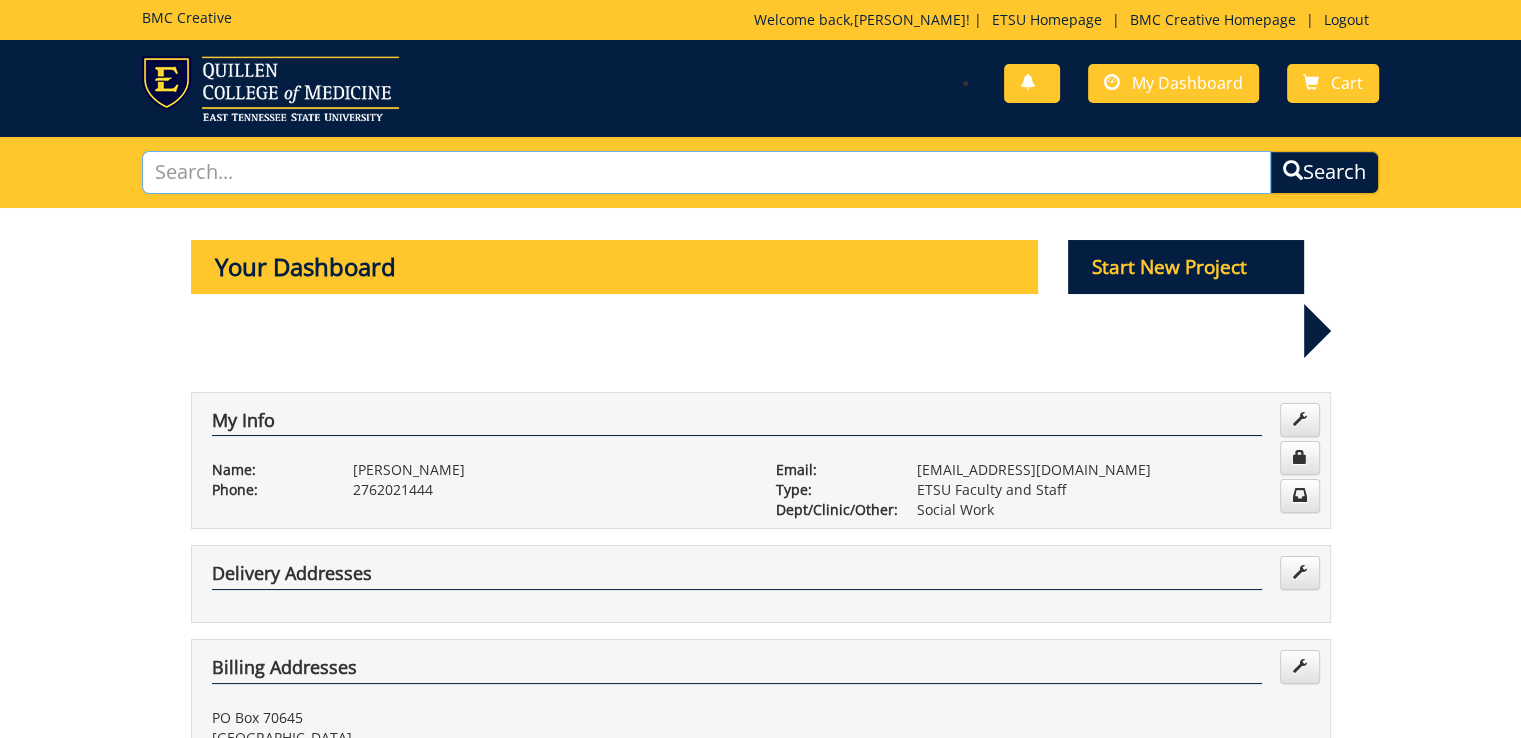 click at bounding box center (707, 172) 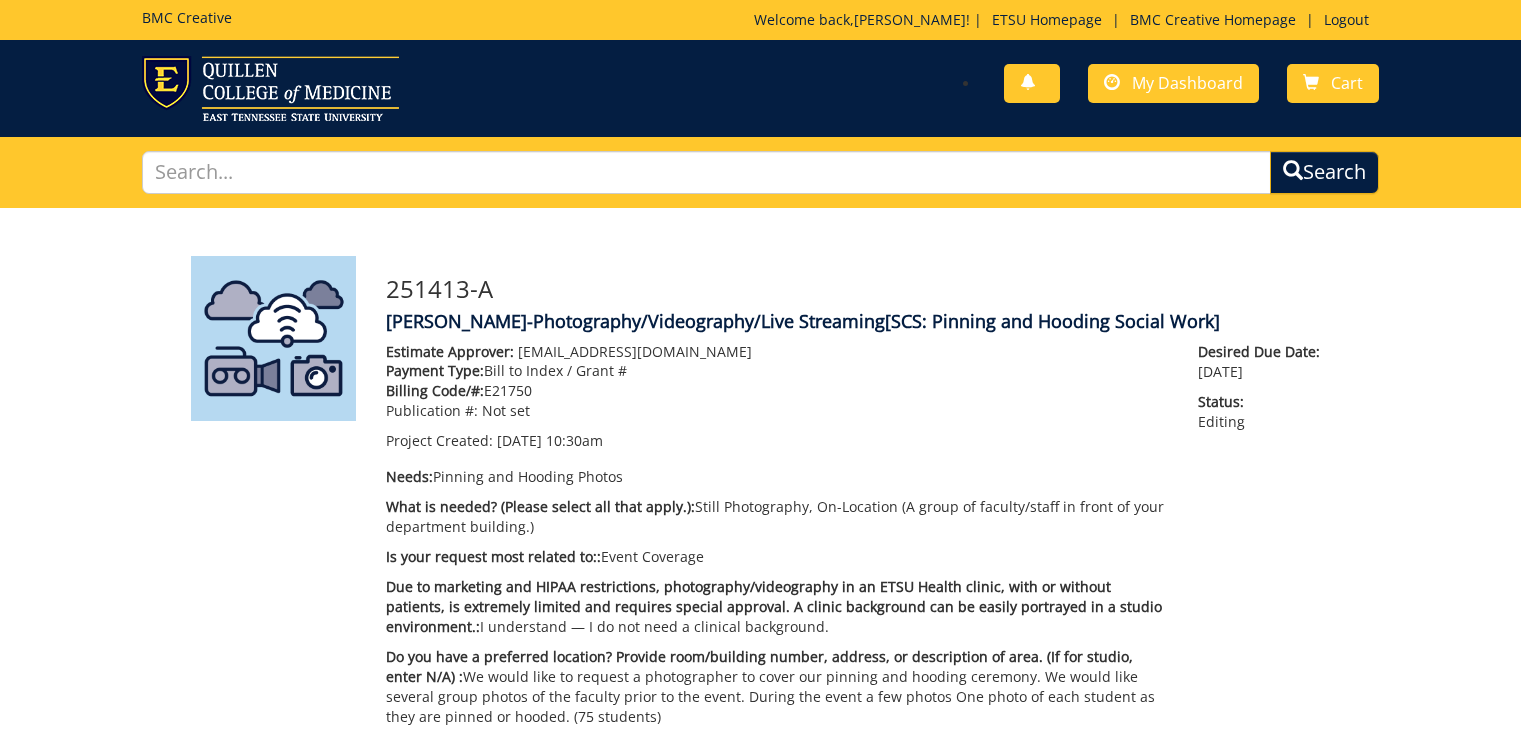scroll, scrollTop: 0, scrollLeft: 0, axis: both 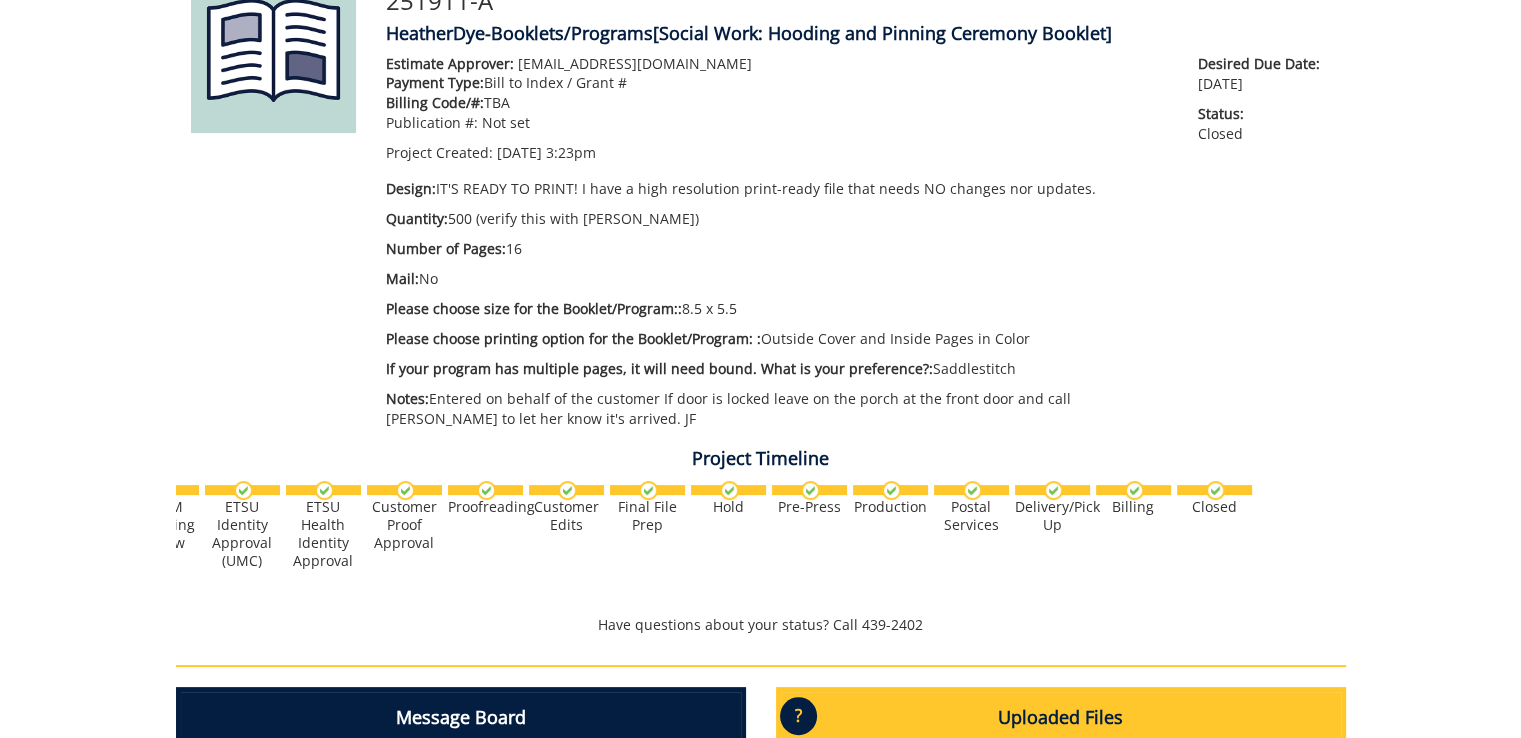 click at bounding box center (1215, 490) 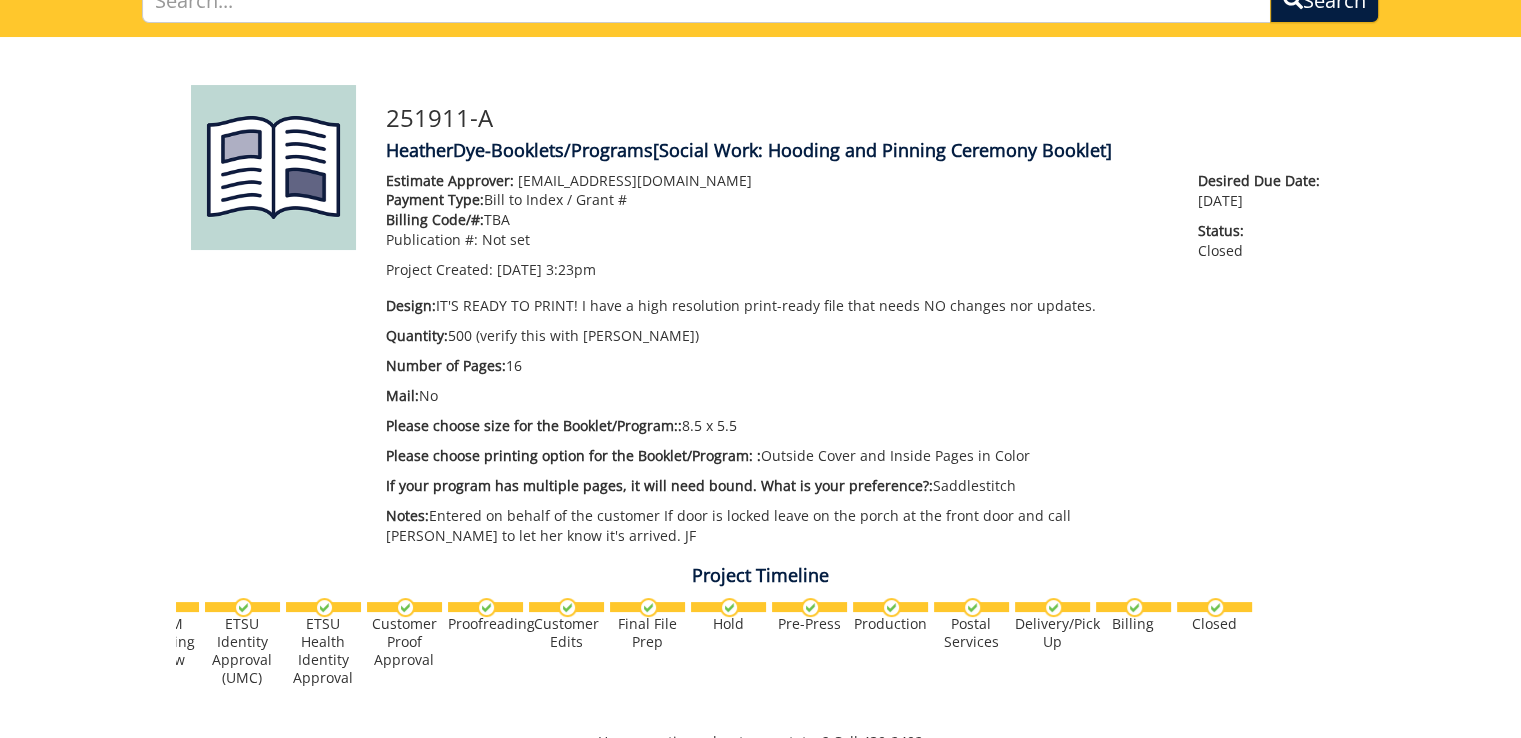 scroll, scrollTop: 0, scrollLeft: 0, axis: both 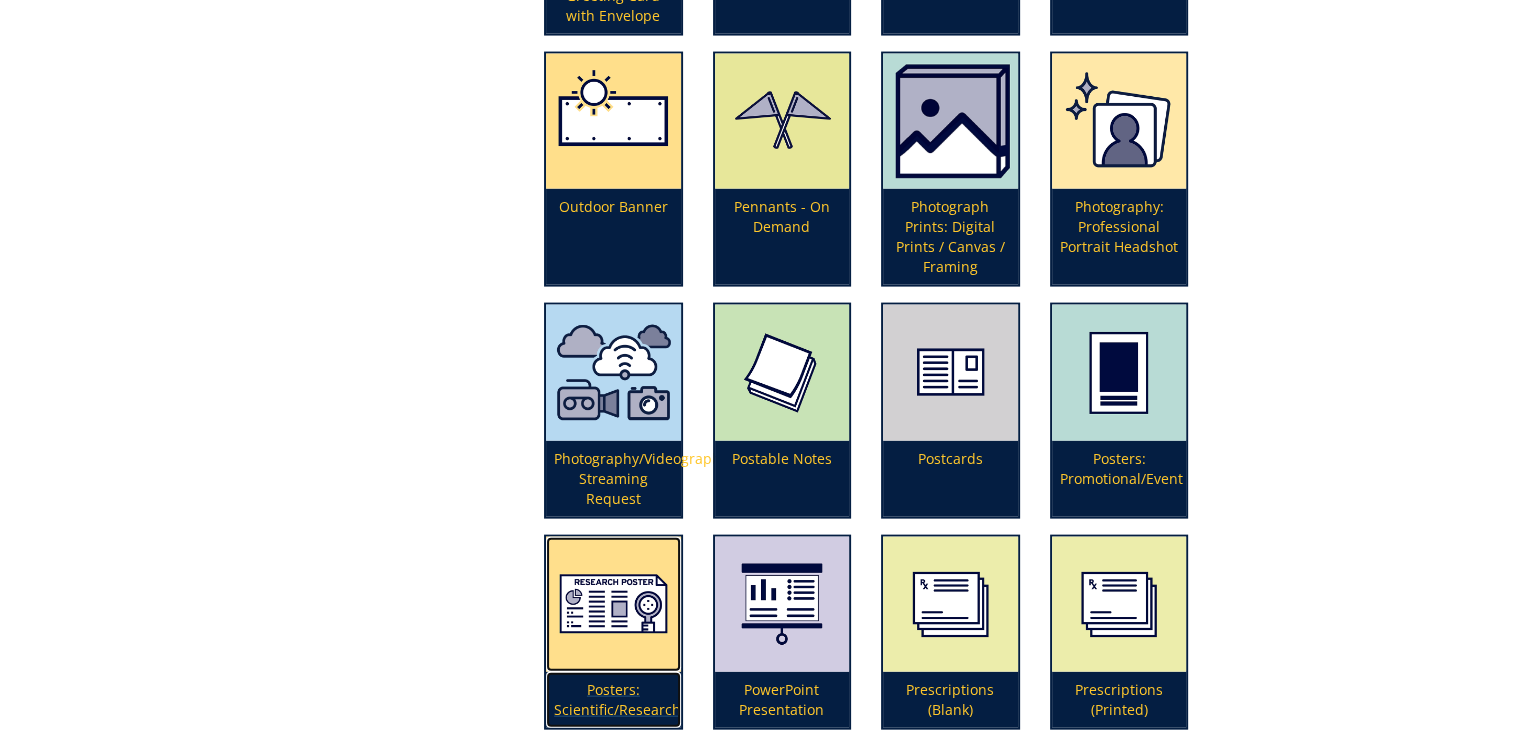 click at bounding box center [613, 604] 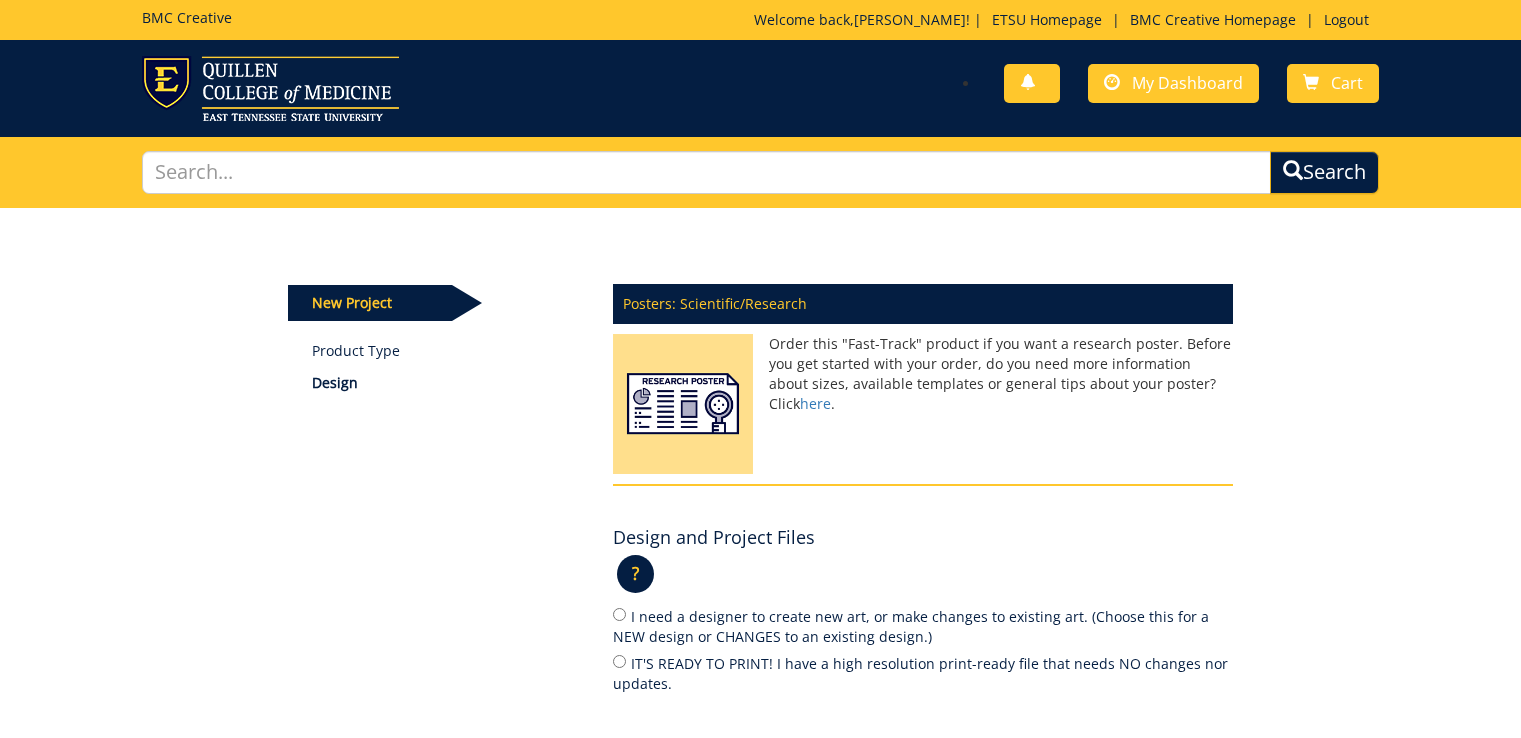 scroll, scrollTop: 0, scrollLeft: 0, axis: both 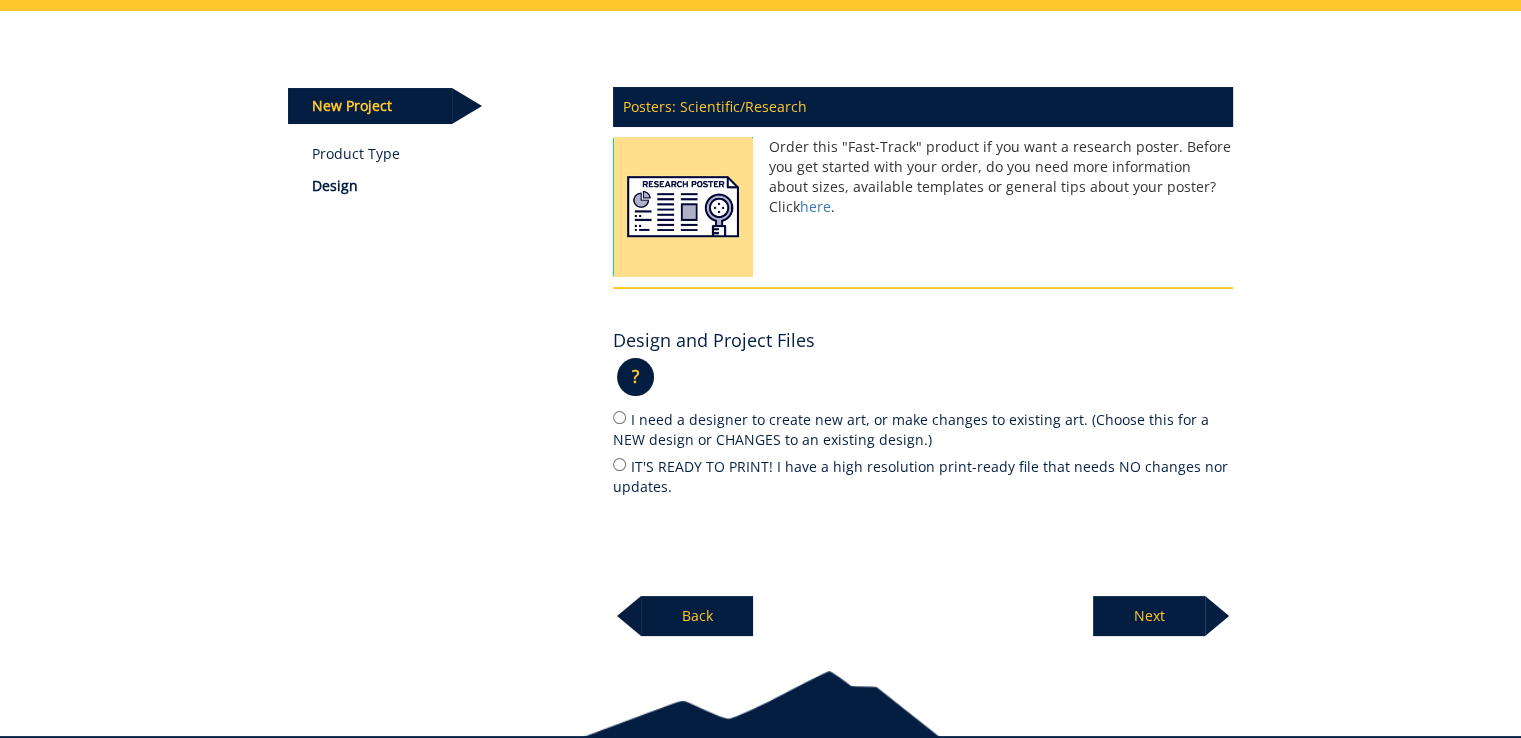 click on "Posters: Scientific/Research
Order this "Fast-Track" product if you want a research poster. Before you get started with your order, do you need more information about sizes, available templates or general tips about your poster? Click  here .
Design and Project Files
?
×
Back Next" at bounding box center (923, 356) 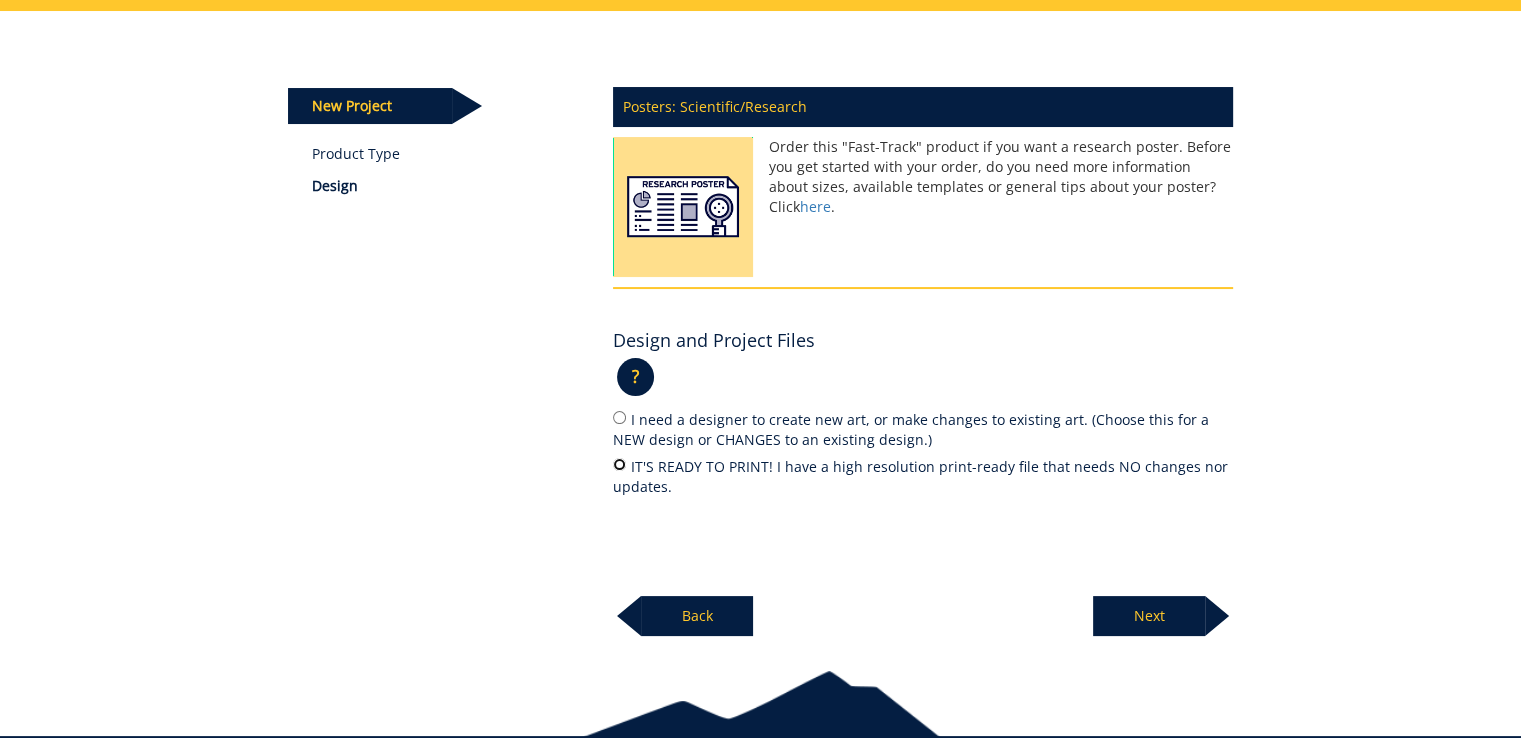 click on "IT'S READY TO PRINT! I have a high resolution print-ready file that needs NO changes nor updates." at bounding box center (619, 464) 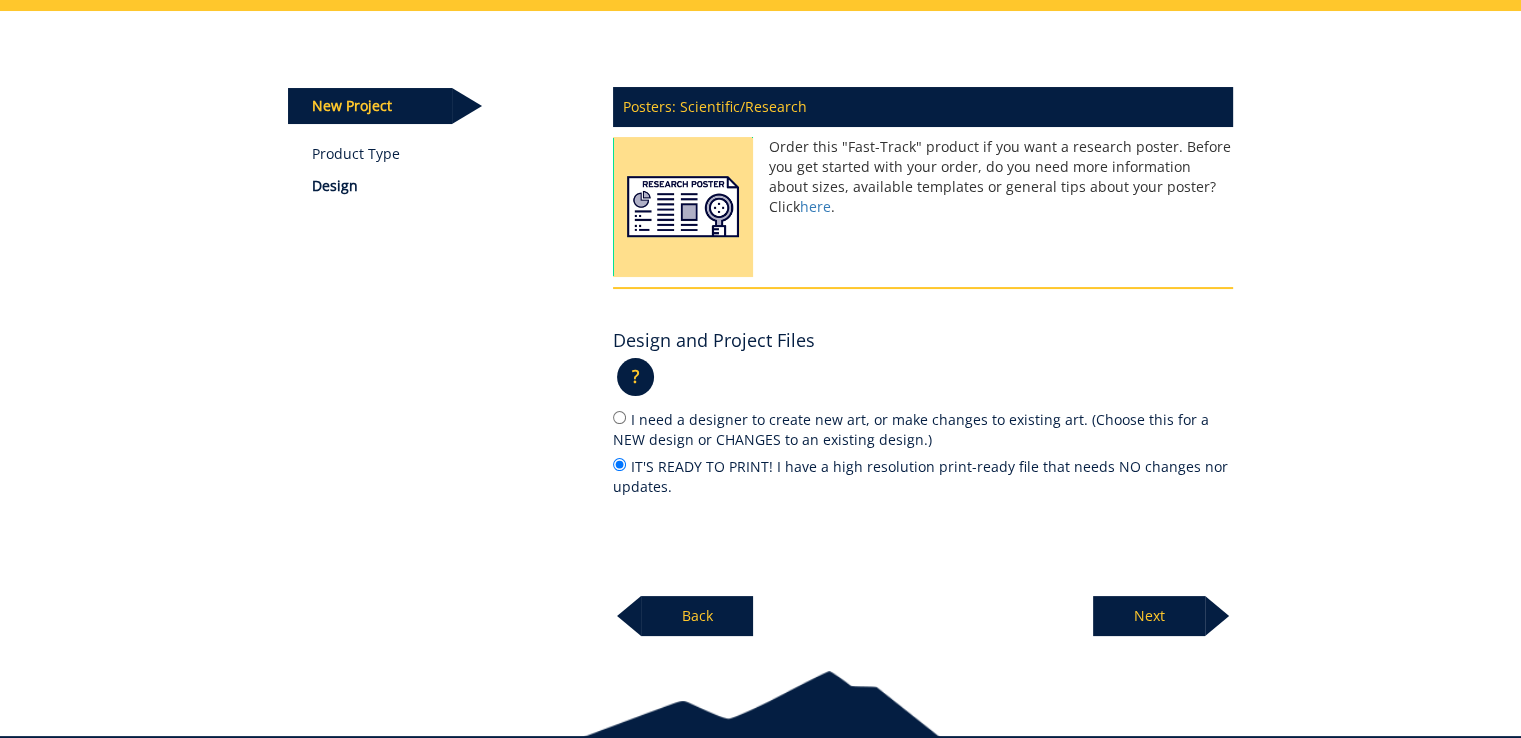 click on "Next" at bounding box center (1149, 616) 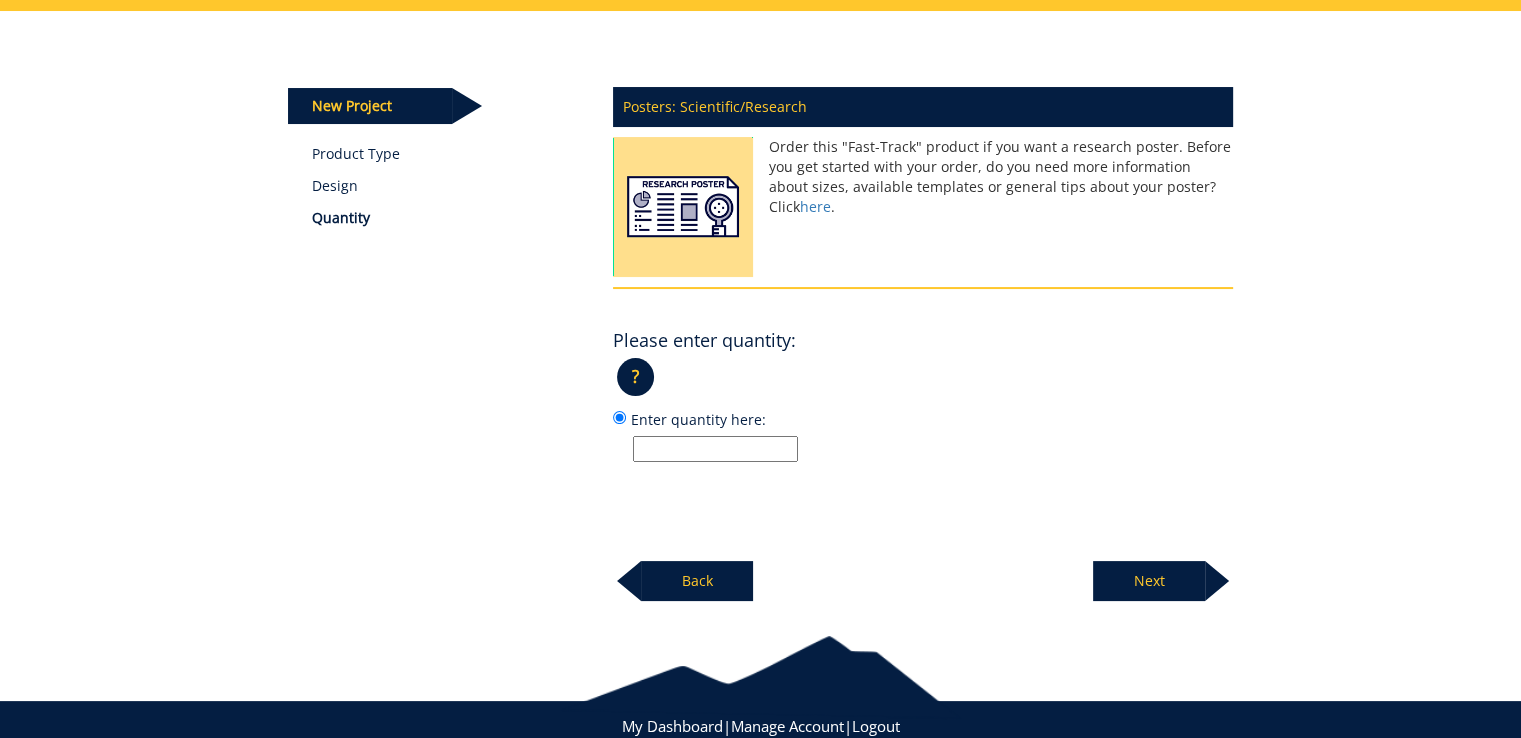 click on "Enter quantity here:" at bounding box center [715, 449] 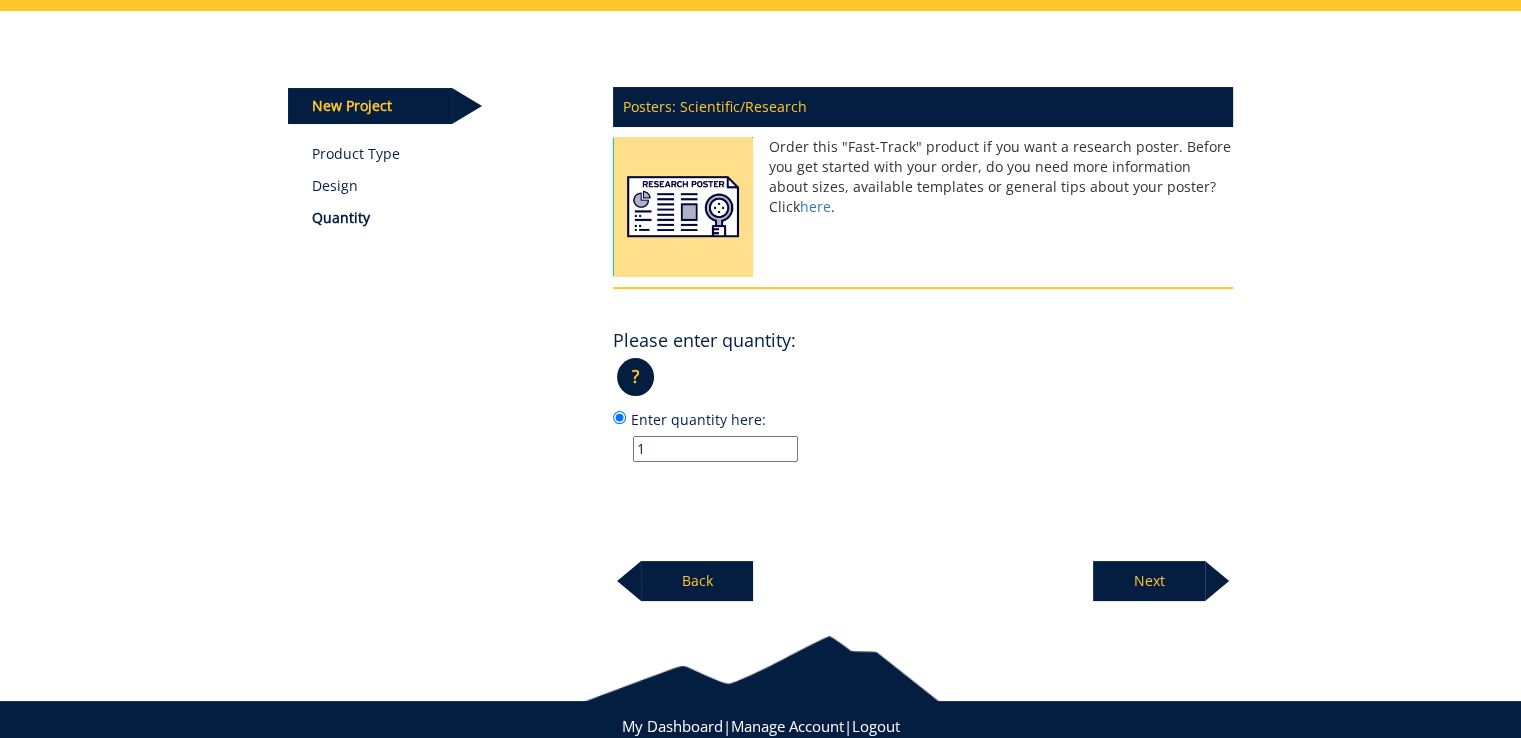 type on "1" 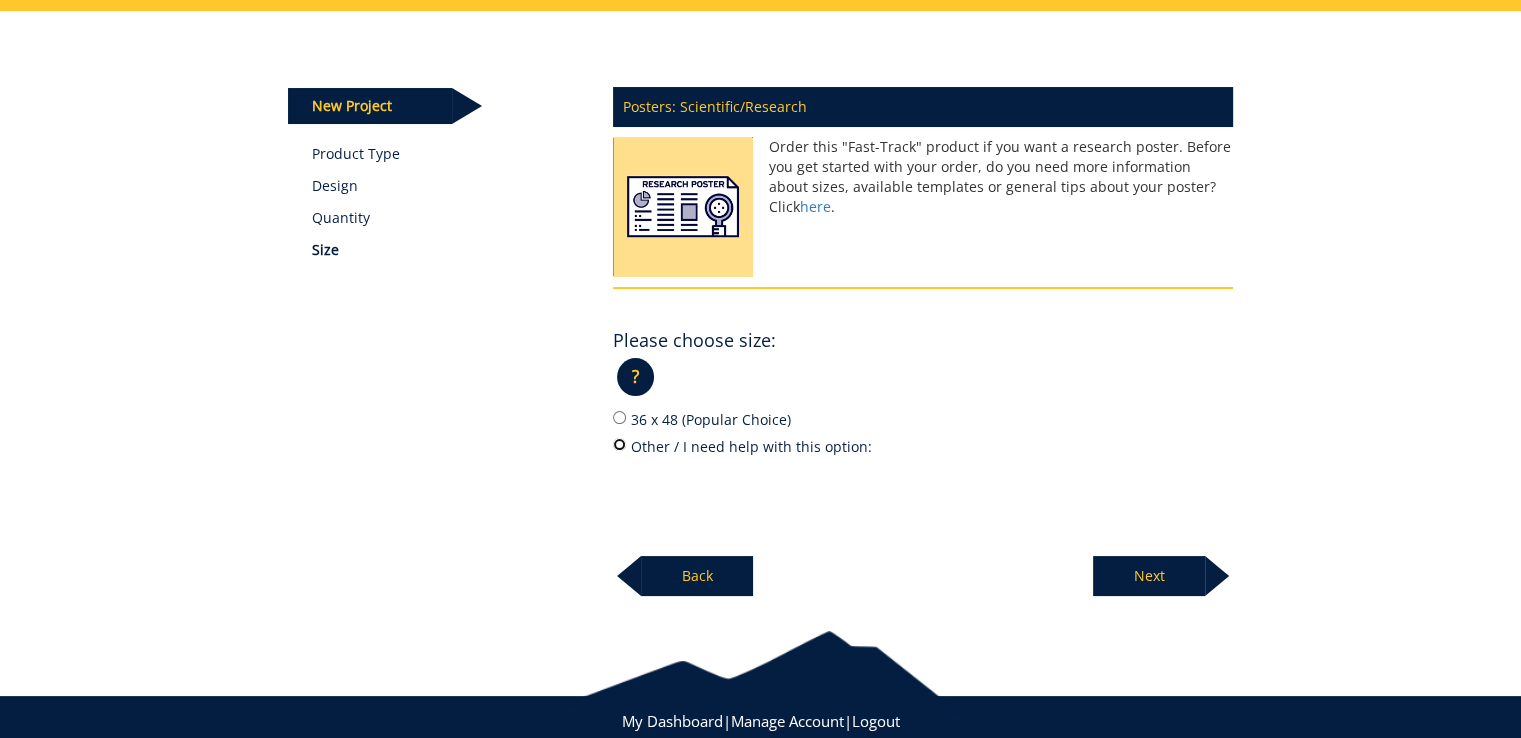 click on "Other / I need help with this option:" at bounding box center (619, 444) 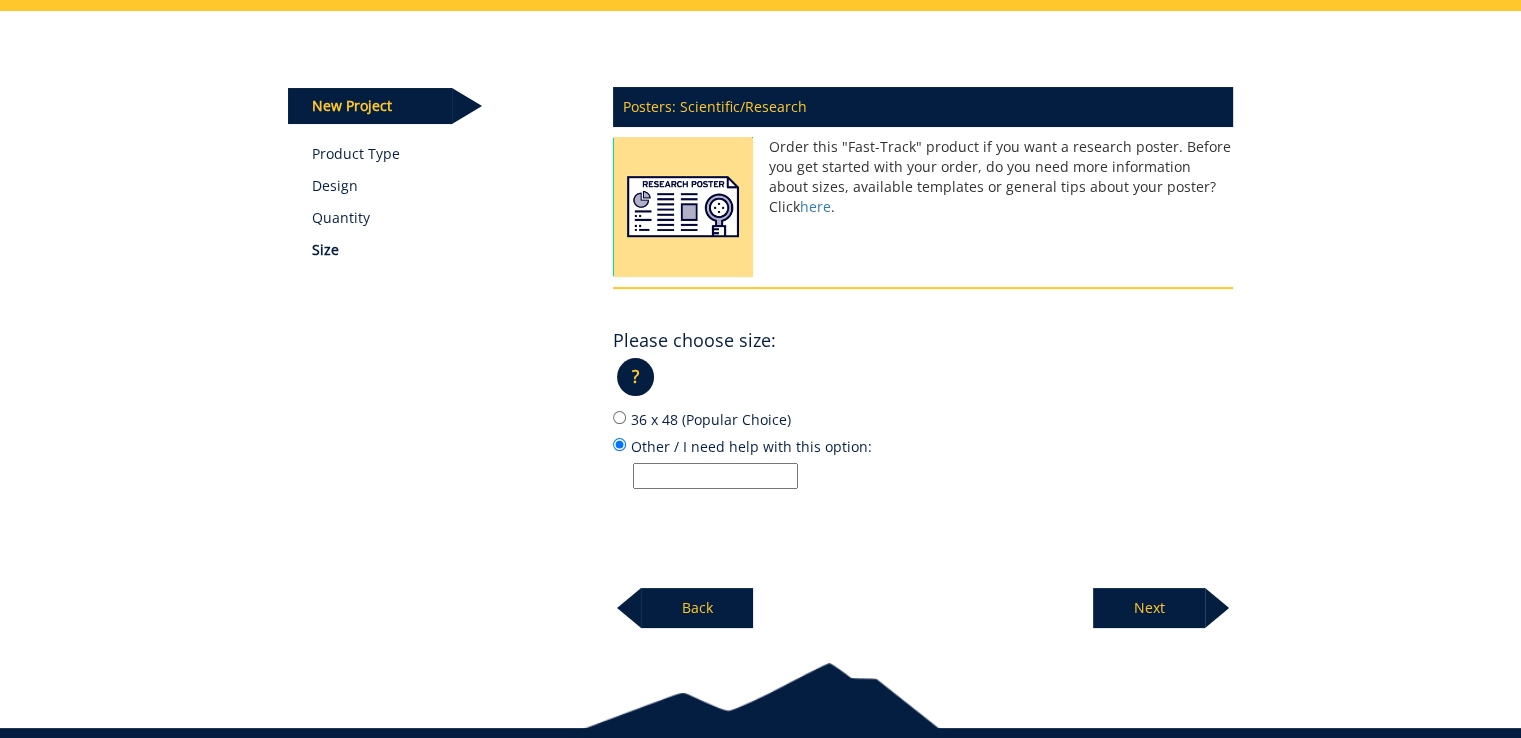 click on "Other / I need help with this option:" at bounding box center (715, 476) 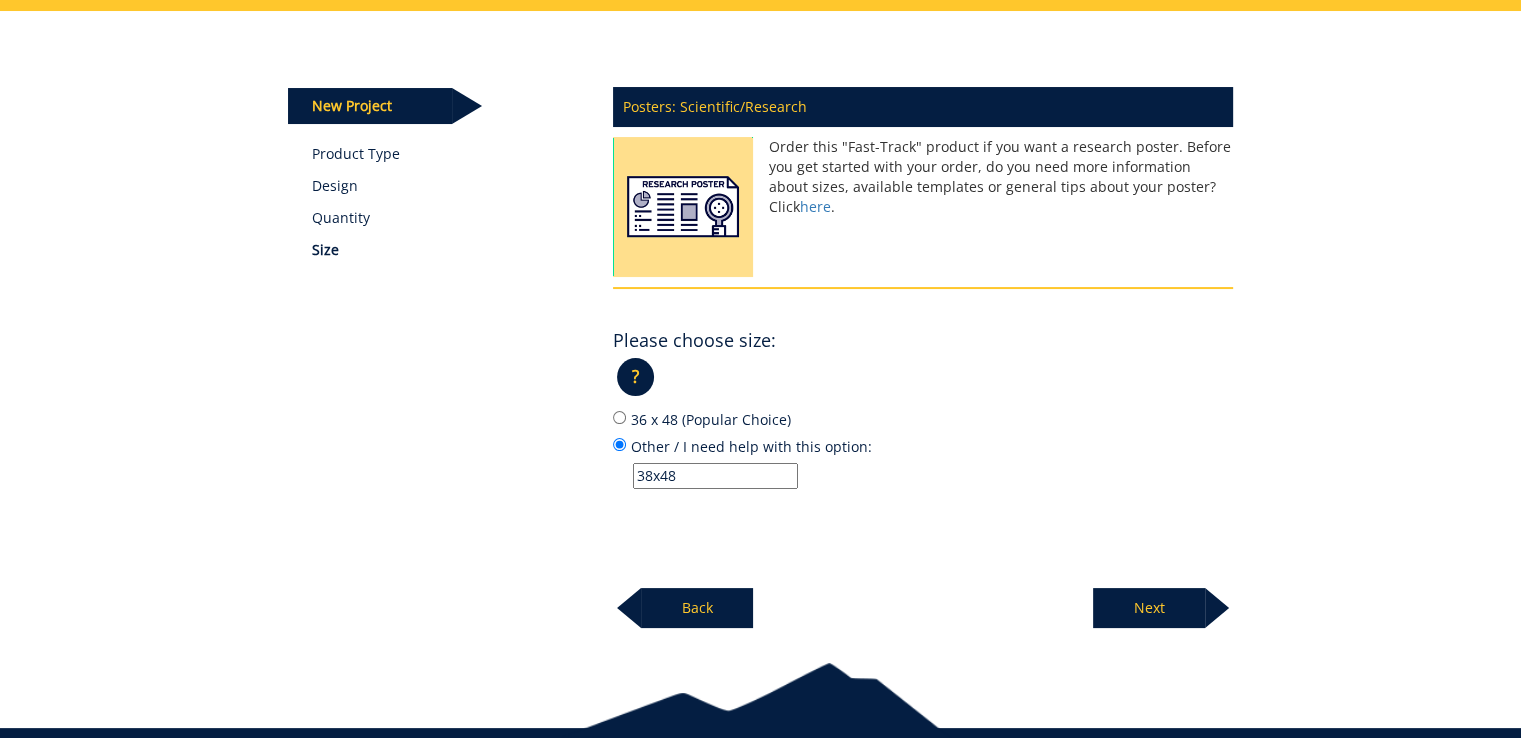 type on "38x48" 